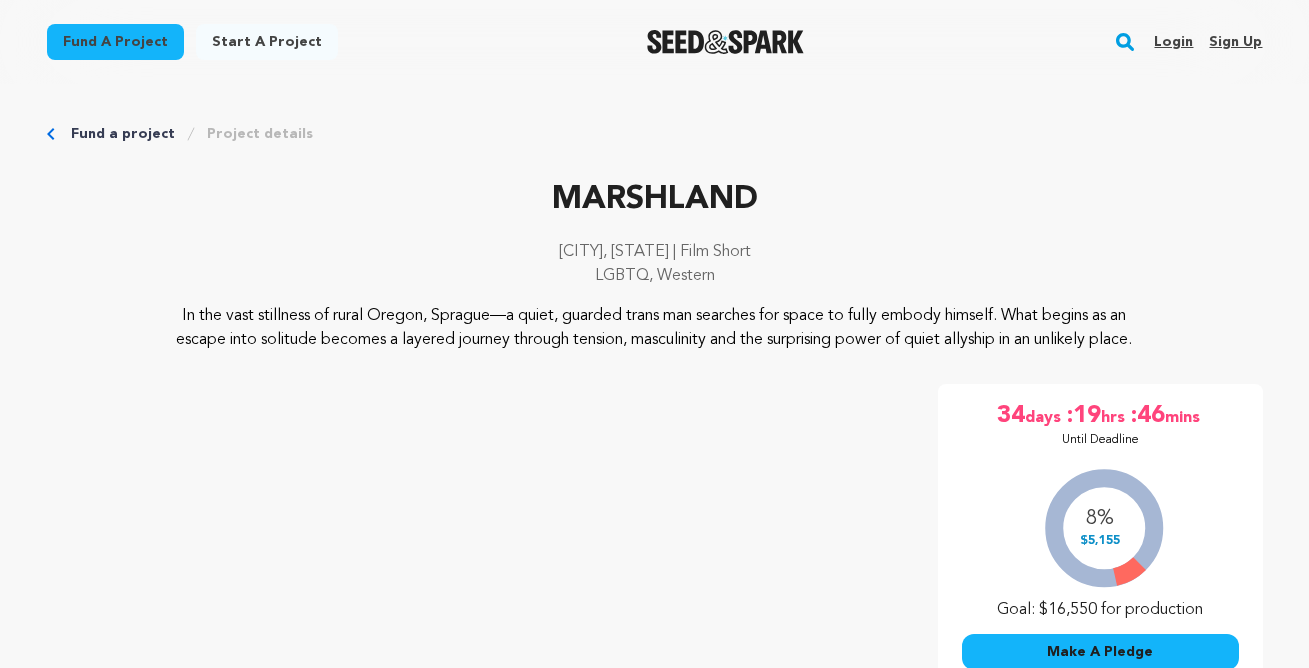 scroll, scrollTop: 0, scrollLeft: 0, axis: both 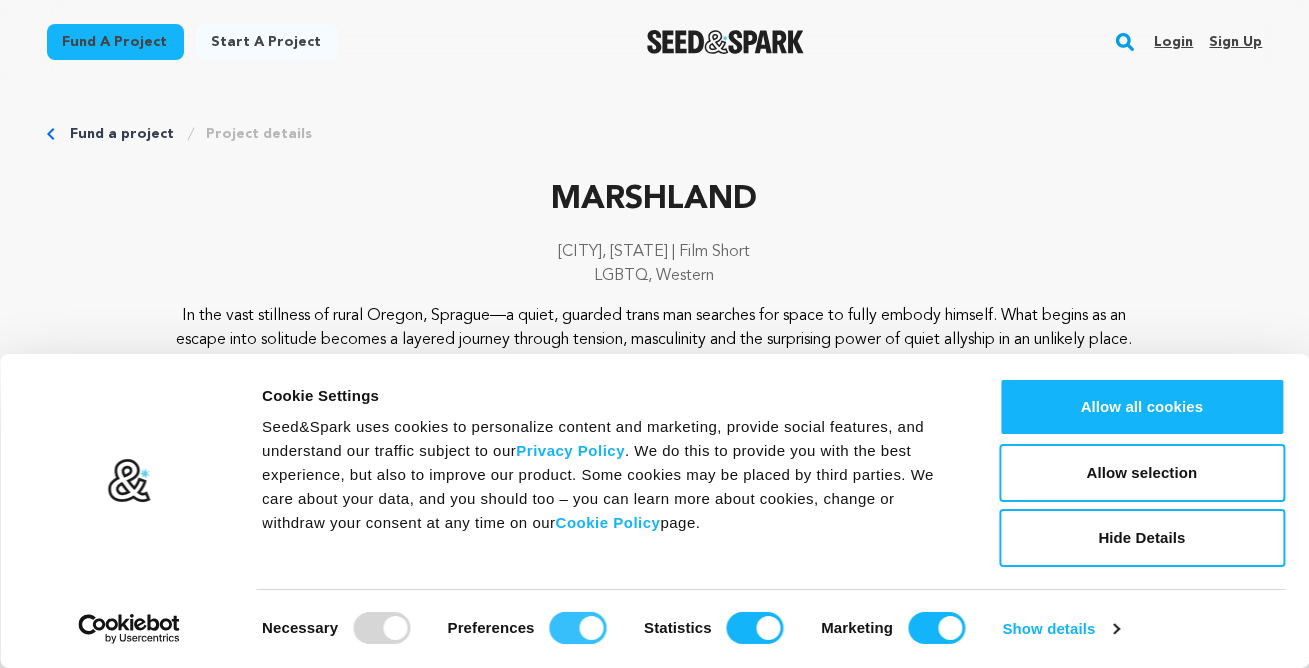 click on "Preferences" at bounding box center [578, 628] 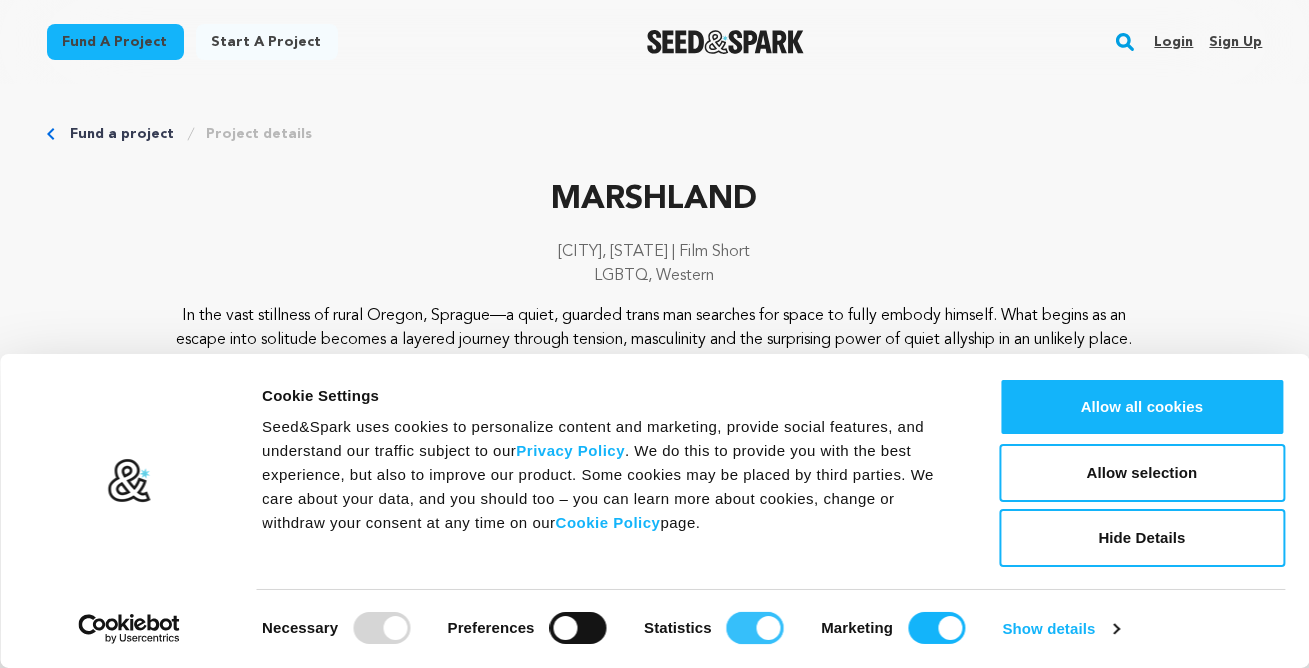 click on "Statistics" at bounding box center (755, 628) 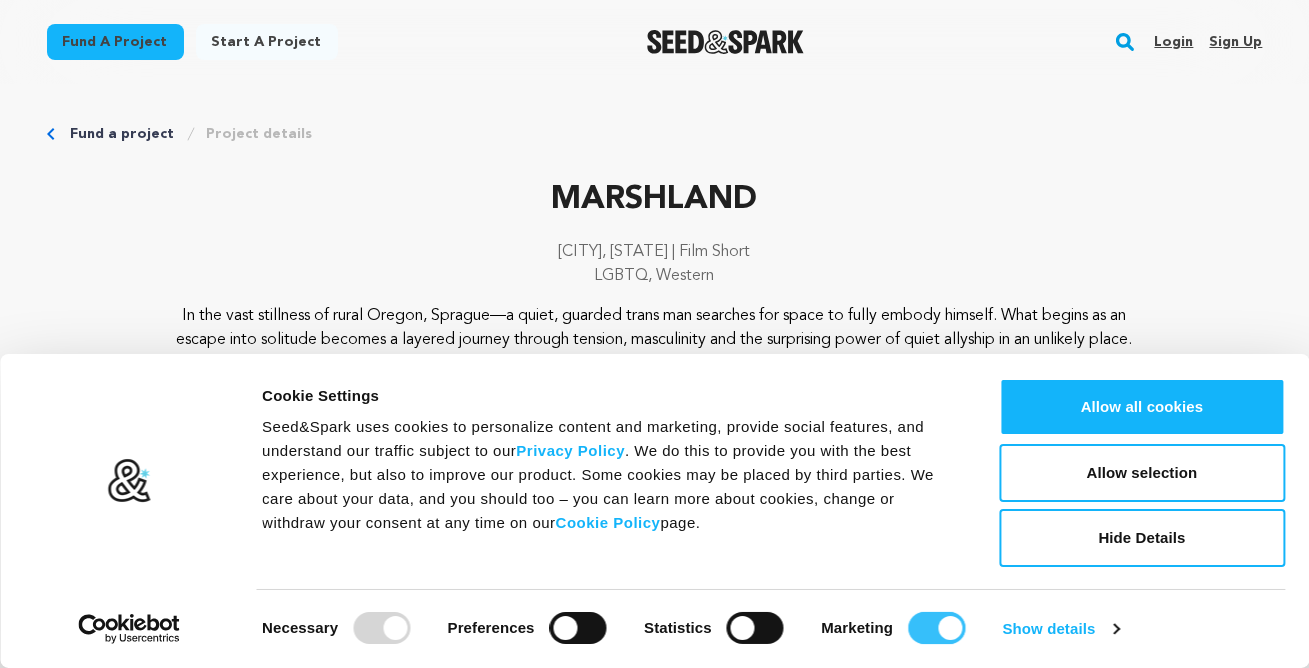 click on "Marketing" at bounding box center [936, 628] 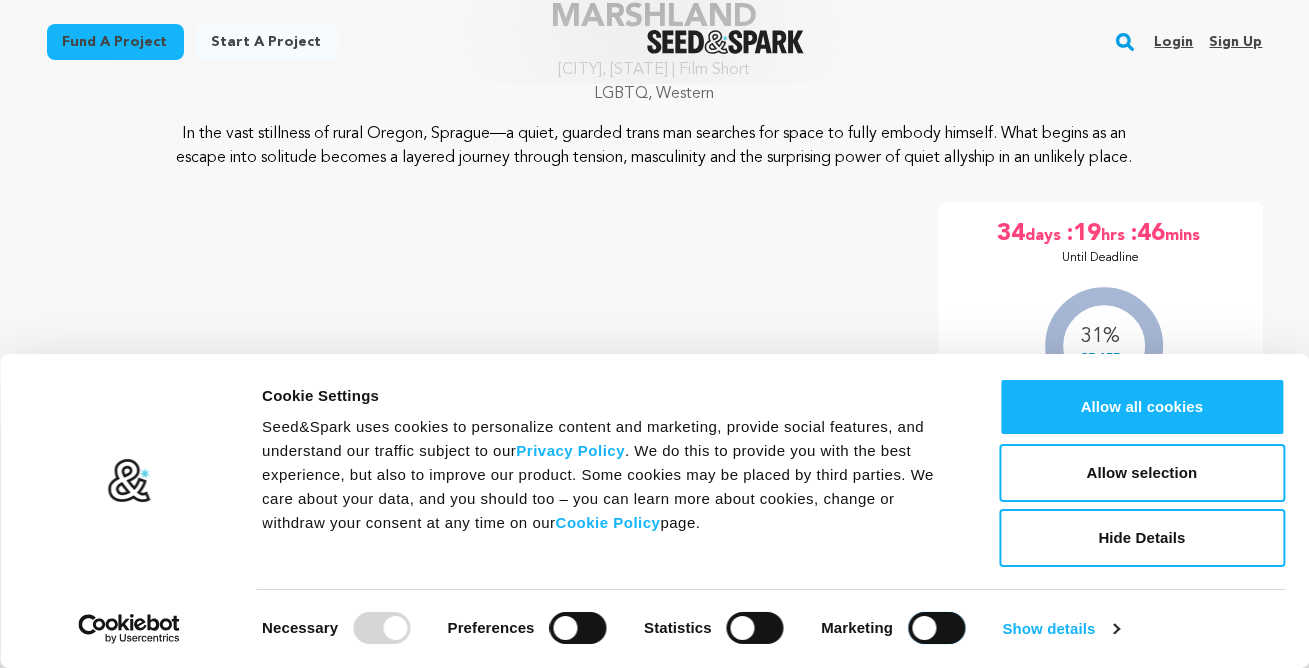 scroll, scrollTop: 197, scrollLeft: 0, axis: vertical 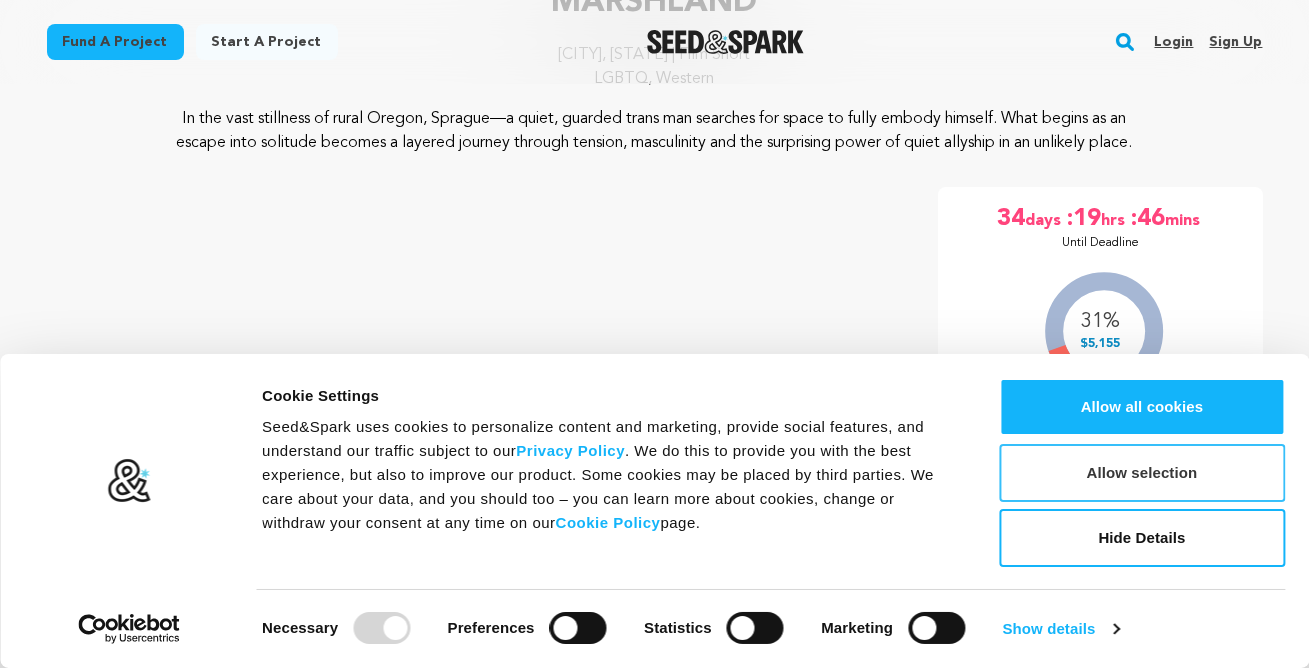 click on "Allow selection" at bounding box center (1142, 473) 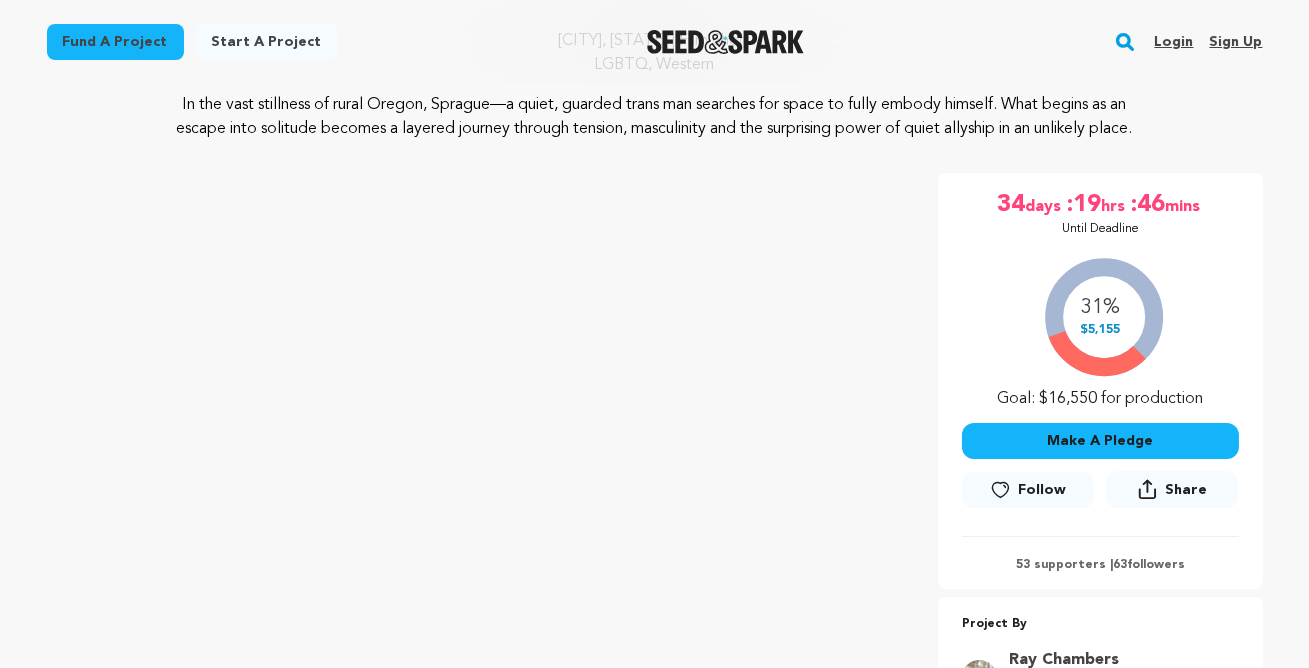 scroll, scrollTop: 219, scrollLeft: 0, axis: vertical 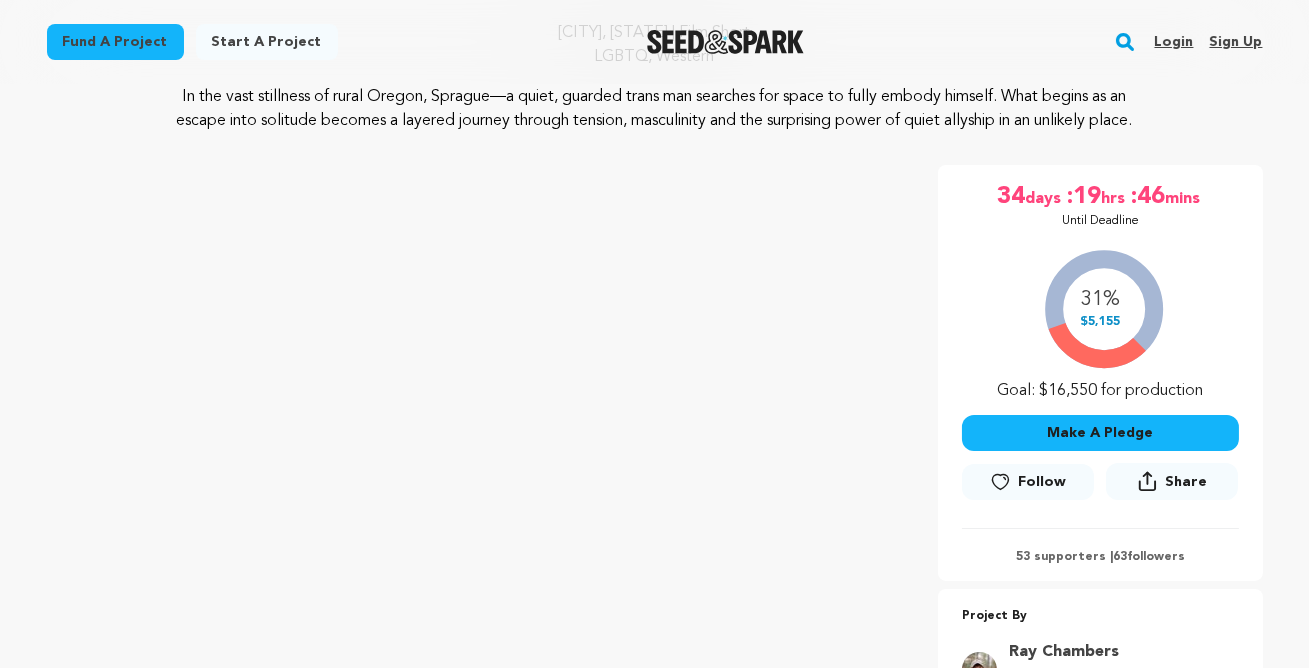click on "Login" at bounding box center (1173, 42) 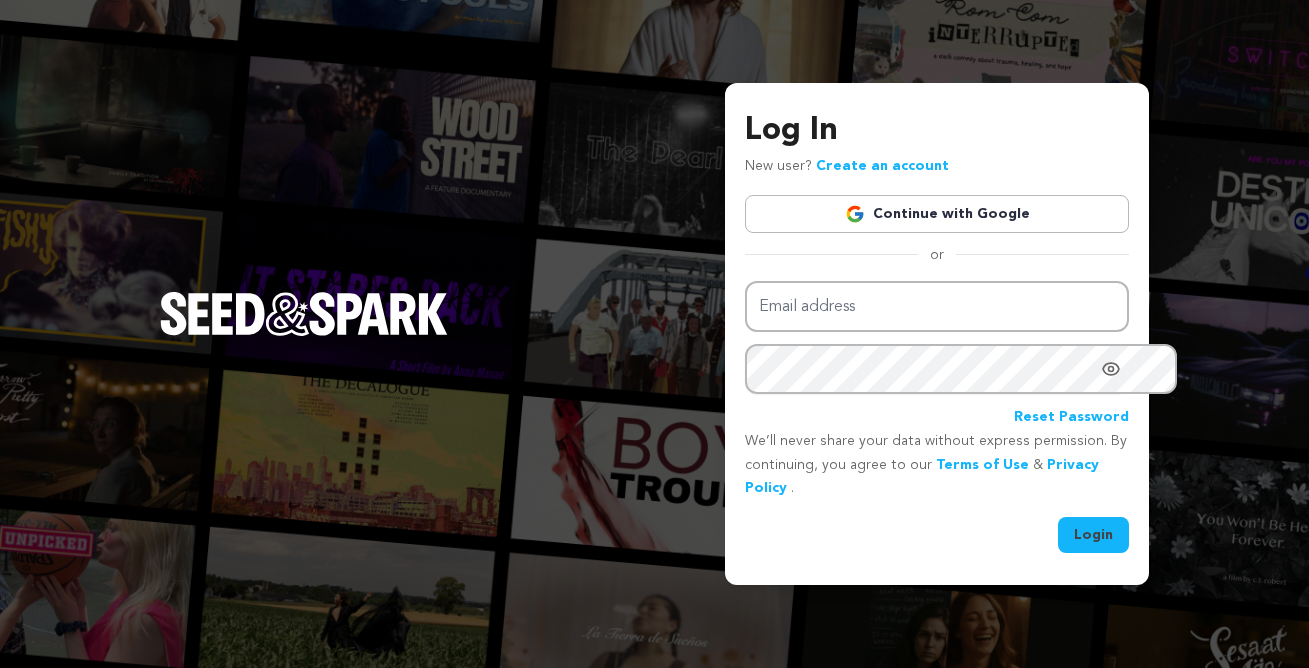 scroll, scrollTop: 0, scrollLeft: 0, axis: both 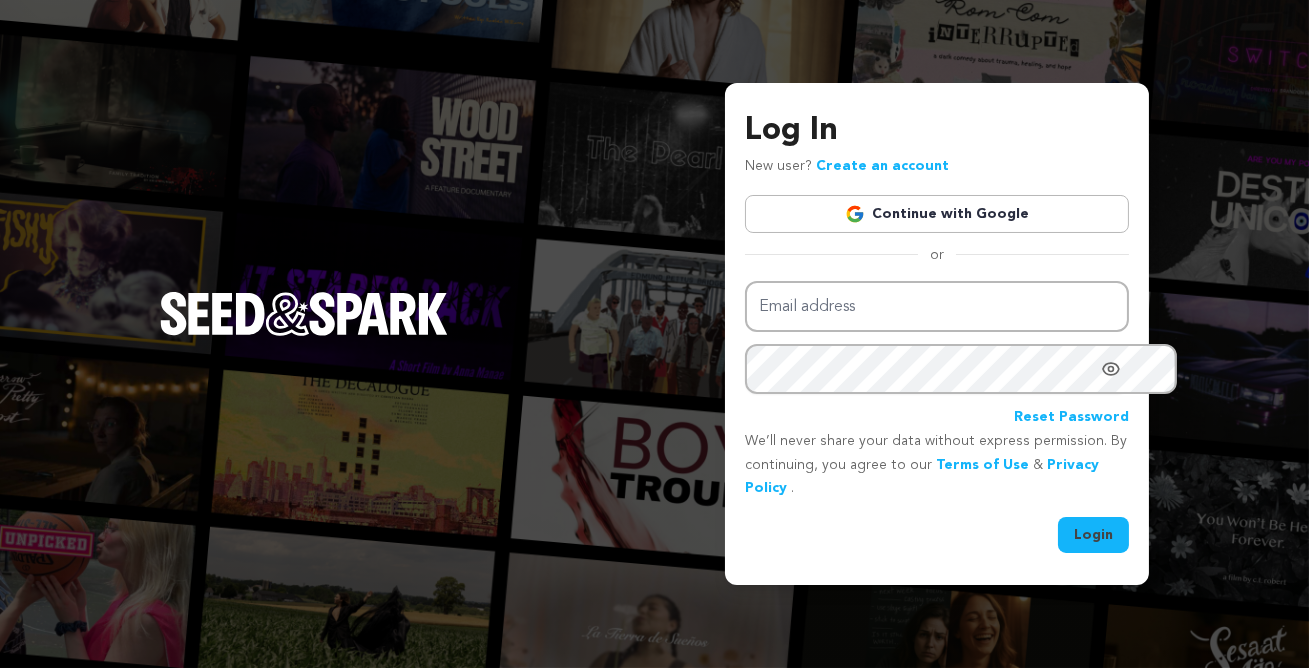 type on "juliacampanelli@gmail.com" 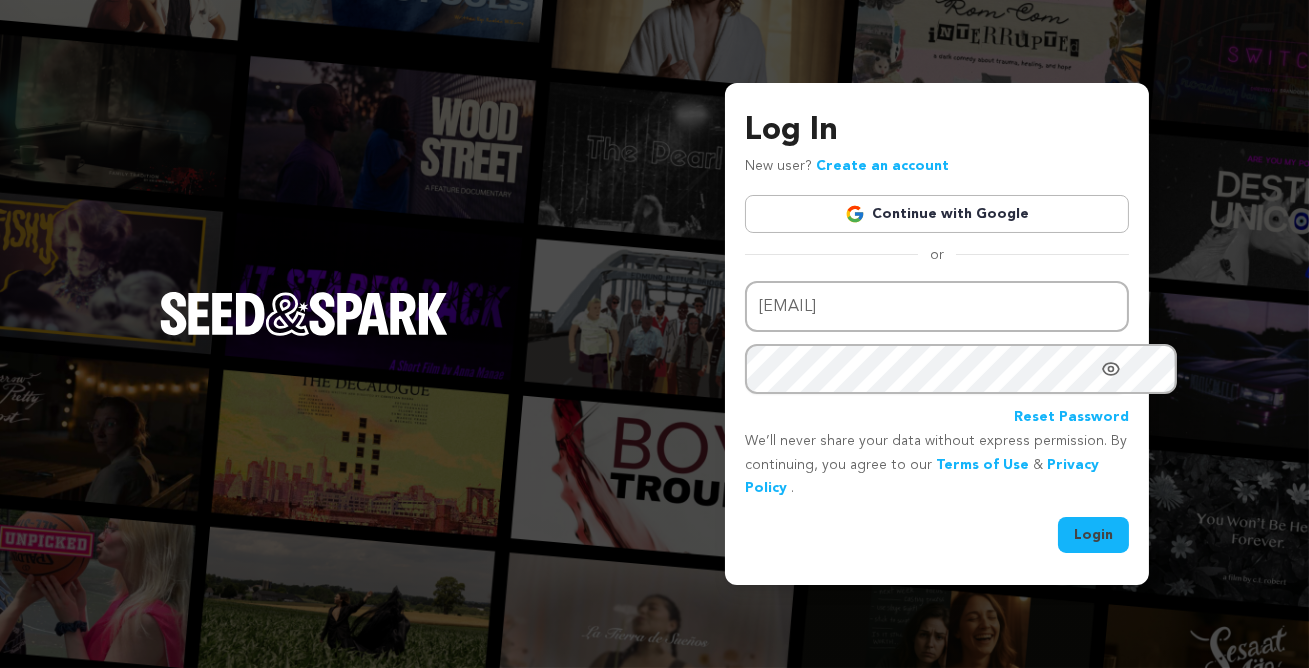 click on "Login" at bounding box center (1093, 535) 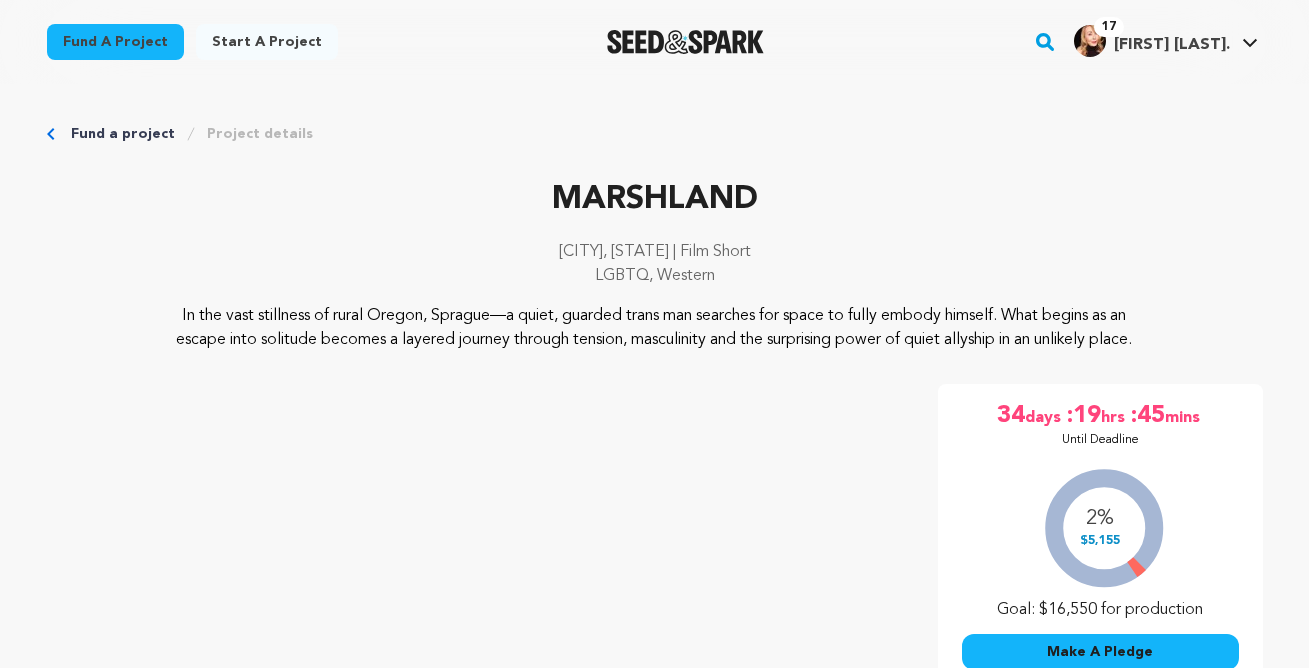 scroll, scrollTop: 0, scrollLeft: 0, axis: both 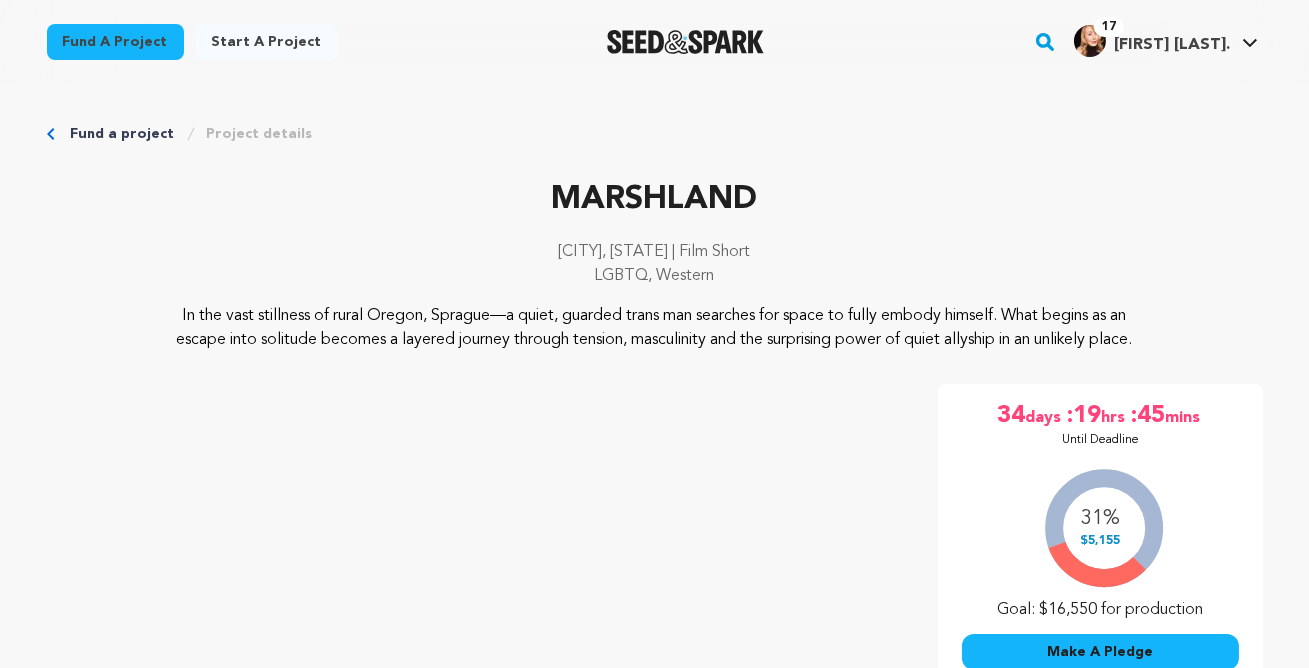 click on "Start a project" at bounding box center (267, 42) 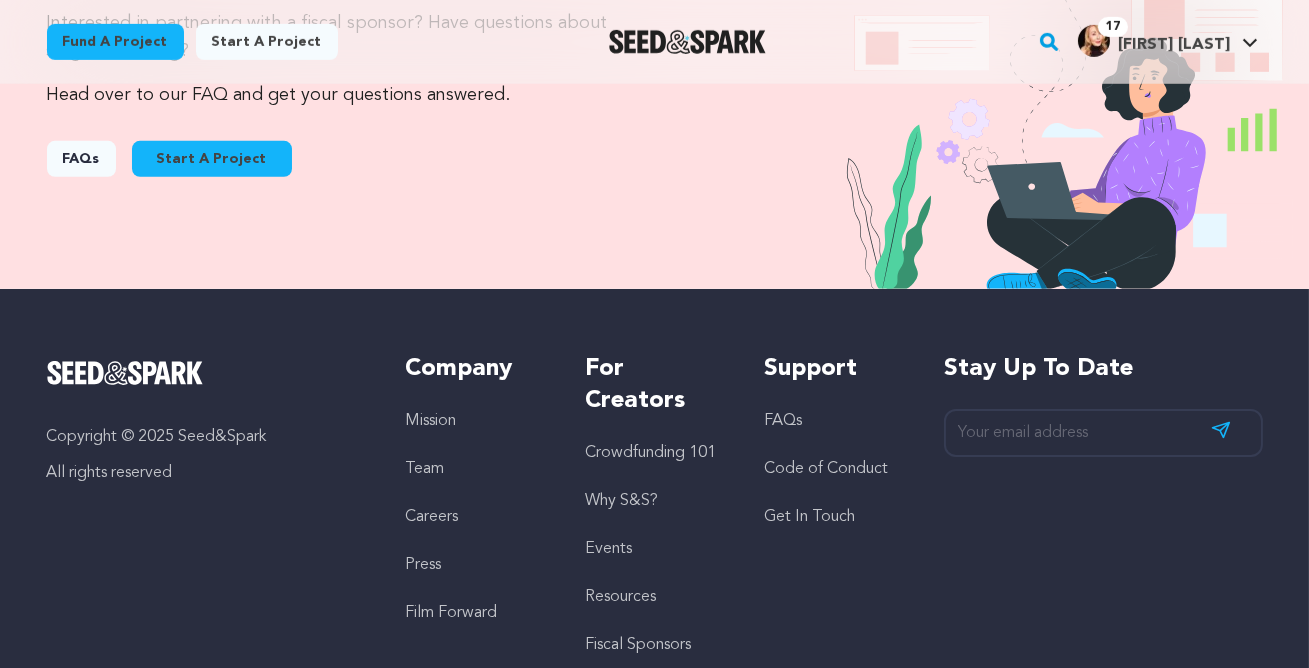 scroll, scrollTop: 2239, scrollLeft: 0, axis: vertical 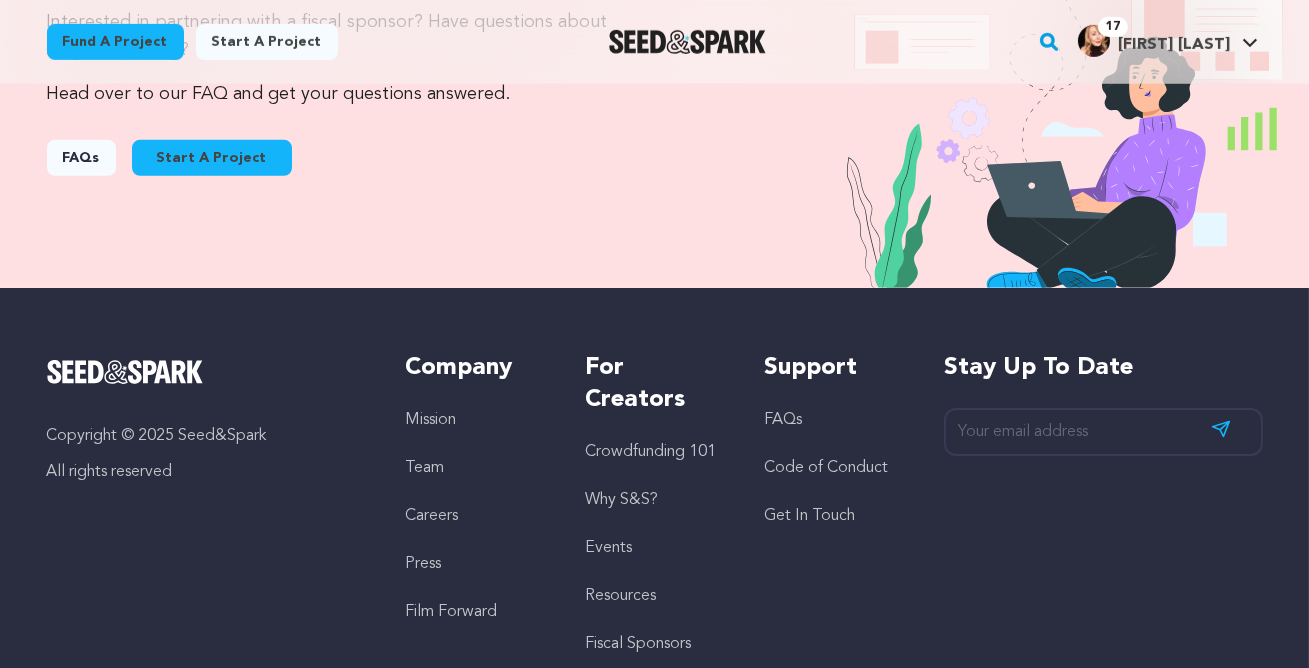 click on "FAQs" at bounding box center (81, 158) 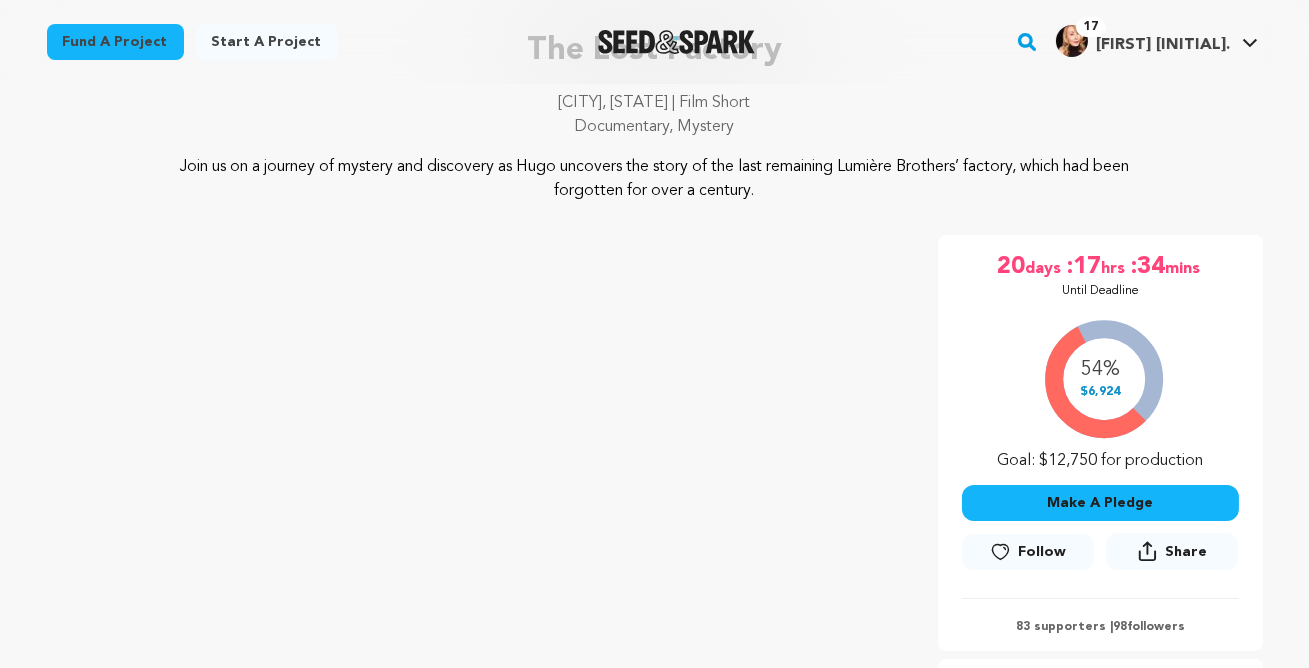 scroll, scrollTop: 0, scrollLeft: 0, axis: both 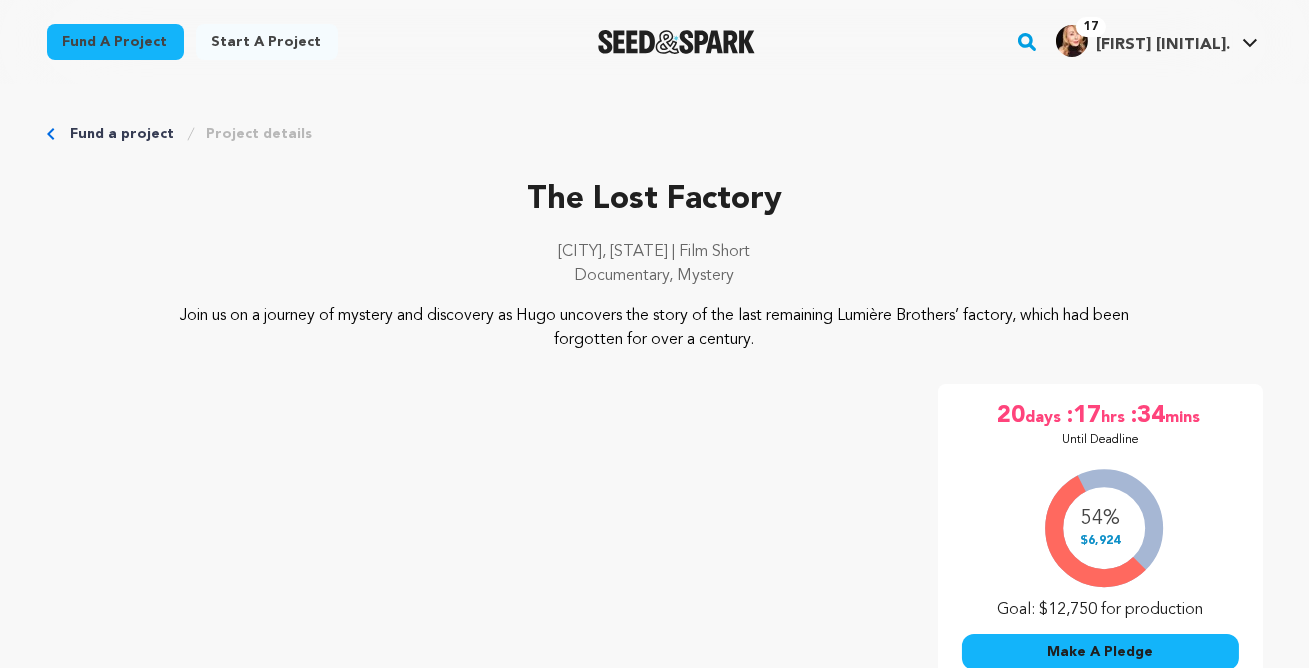 click on "Fund a project" at bounding box center [115, 42] 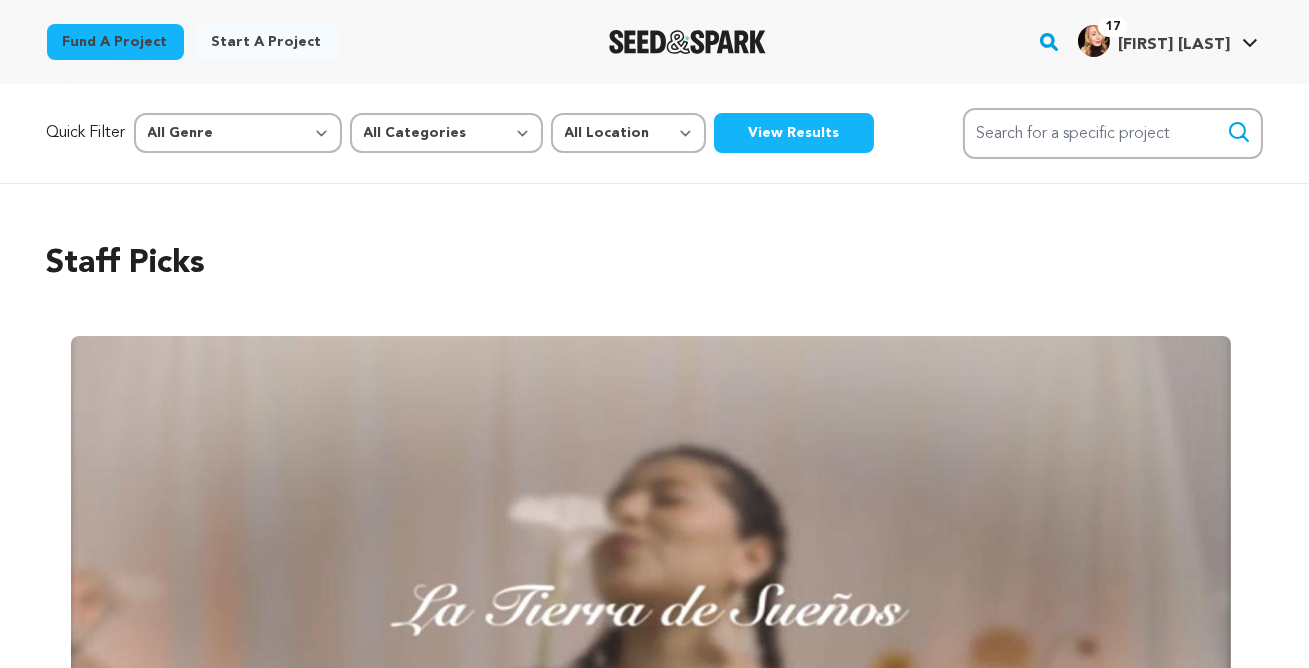 scroll, scrollTop: 1, scrollLeft: 0, axis: vertical 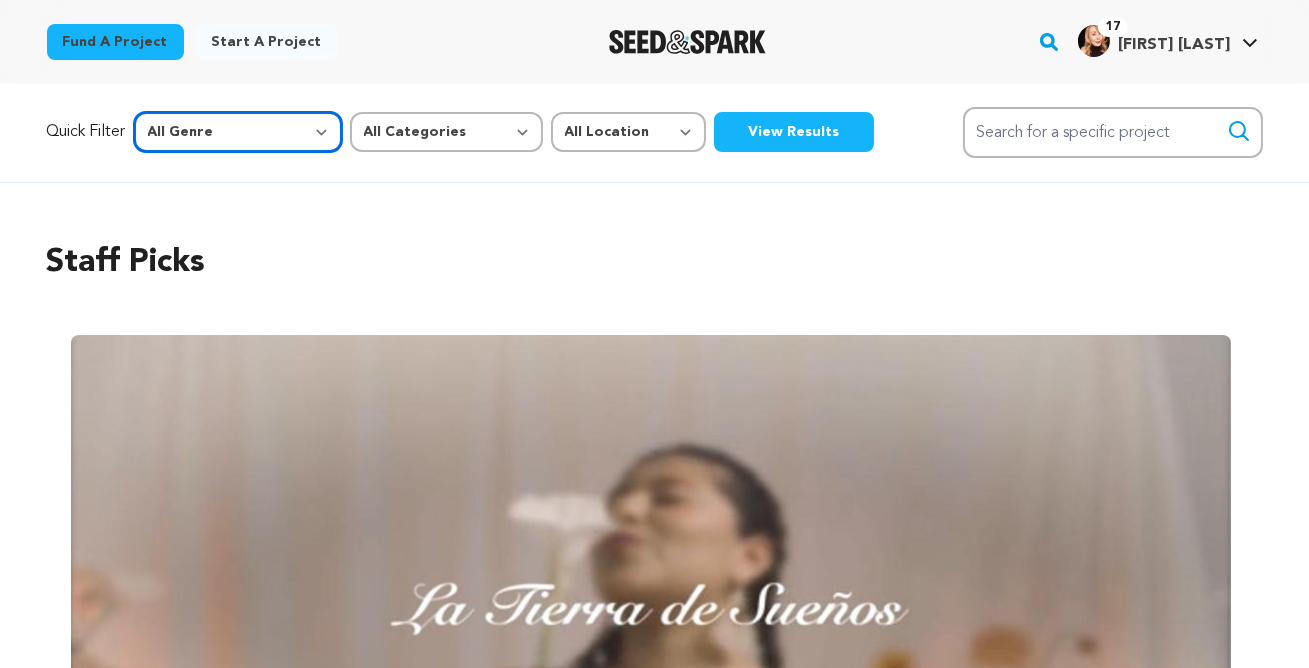 click on "All Genre
Action
Adventure
Afrobeat
Alternative
Ambient
Animation
Bebop
Big Band
Biography
Bluegrass
Blues
Classical
Comedy
Country
Crime
Disco
Documentary
Drama
Dubstep
Electronic/Dance
Emo
Experimental
Family
Fantasy
Film-Noir
Film-related Business
Filmmaker Resource
Folk
Foreign Film
Funk
Game-Show
Garage Grime" at bounding box center (238, 132) 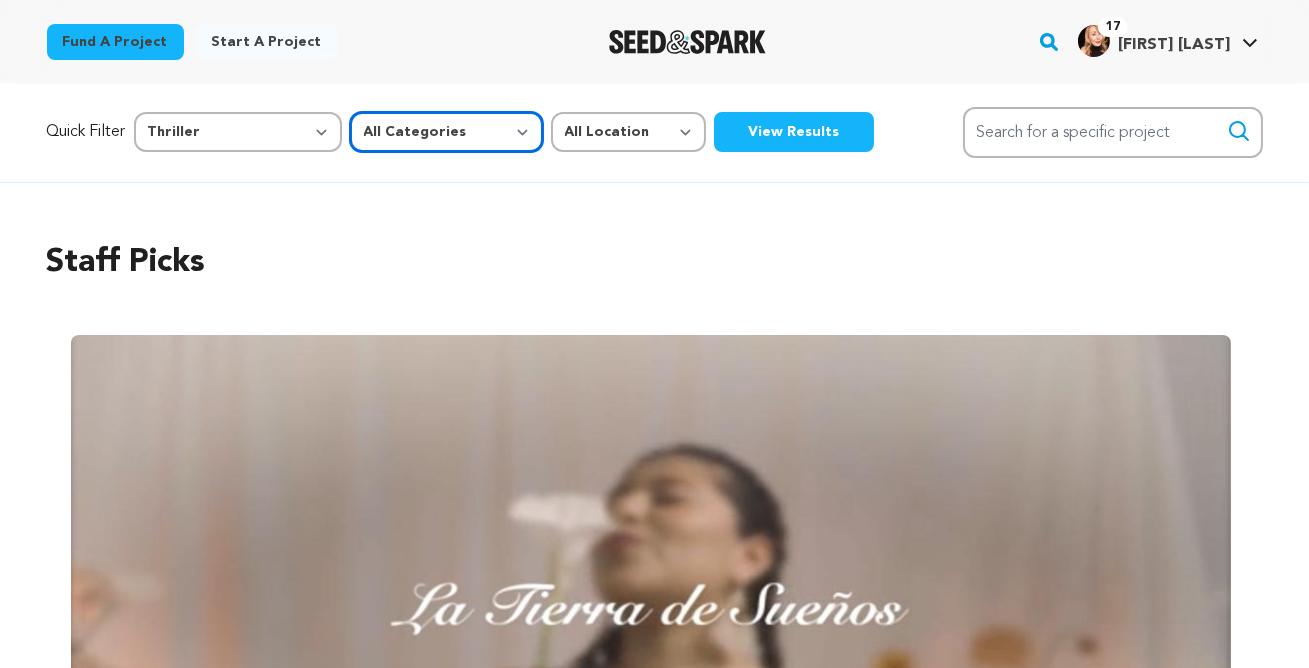 click on "All Categories
Film Feature
Film Short
Series
Music Video
Comics
Artist Residency
Art & Photography
Collective
Dance
Games
Music
Radio & Podcasts
Orgs & Companies
Venue & Spaces" at bounding box center (446, 132) 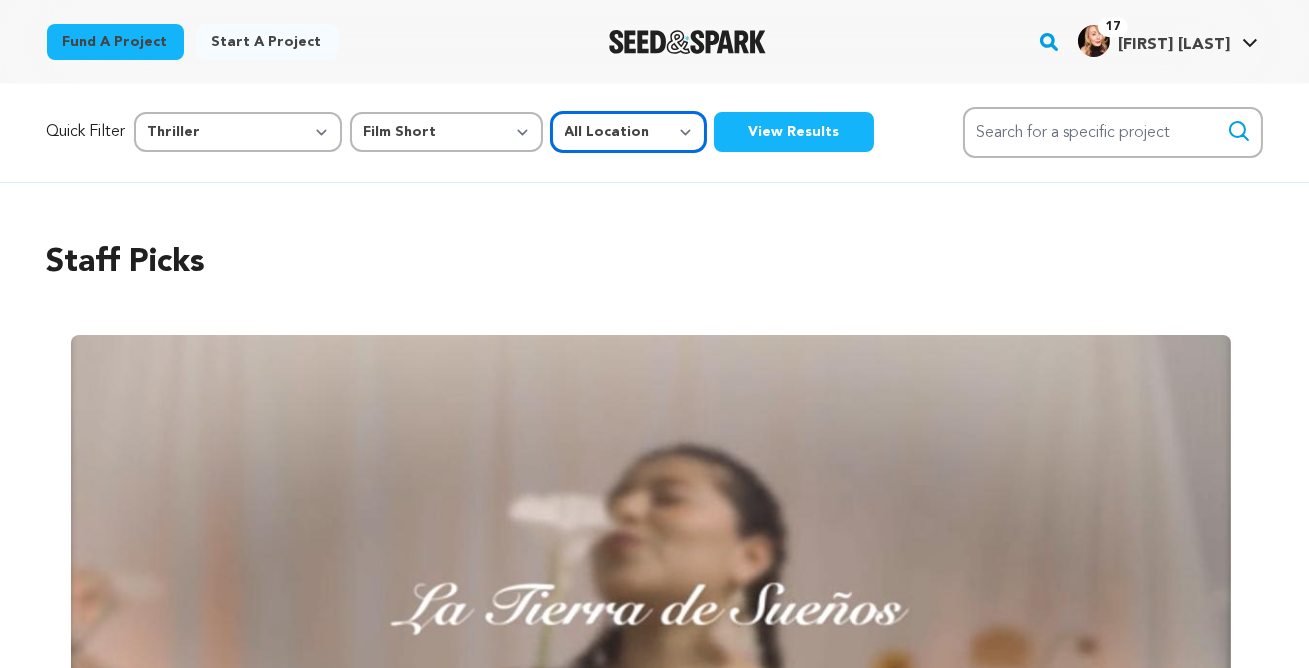 click on "All Location
Everywhere
United States
Canada" at bounding box center (628, 132) 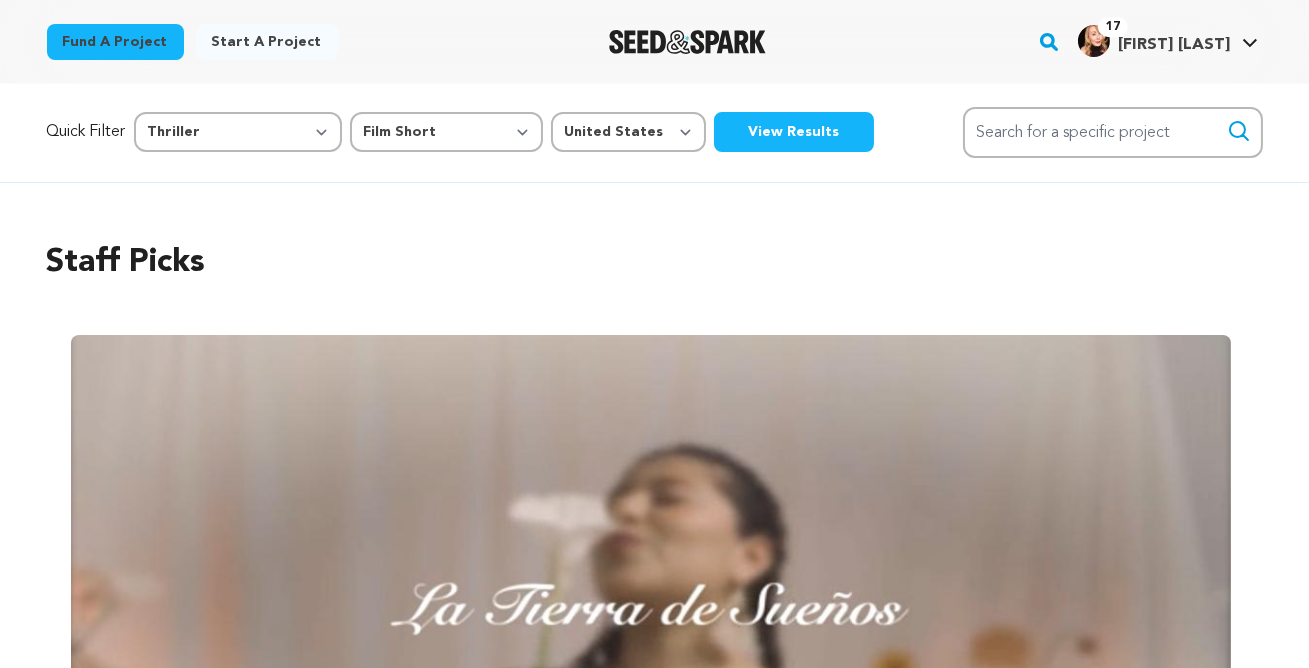 click on "View Results" at bounding box center (794, 132) 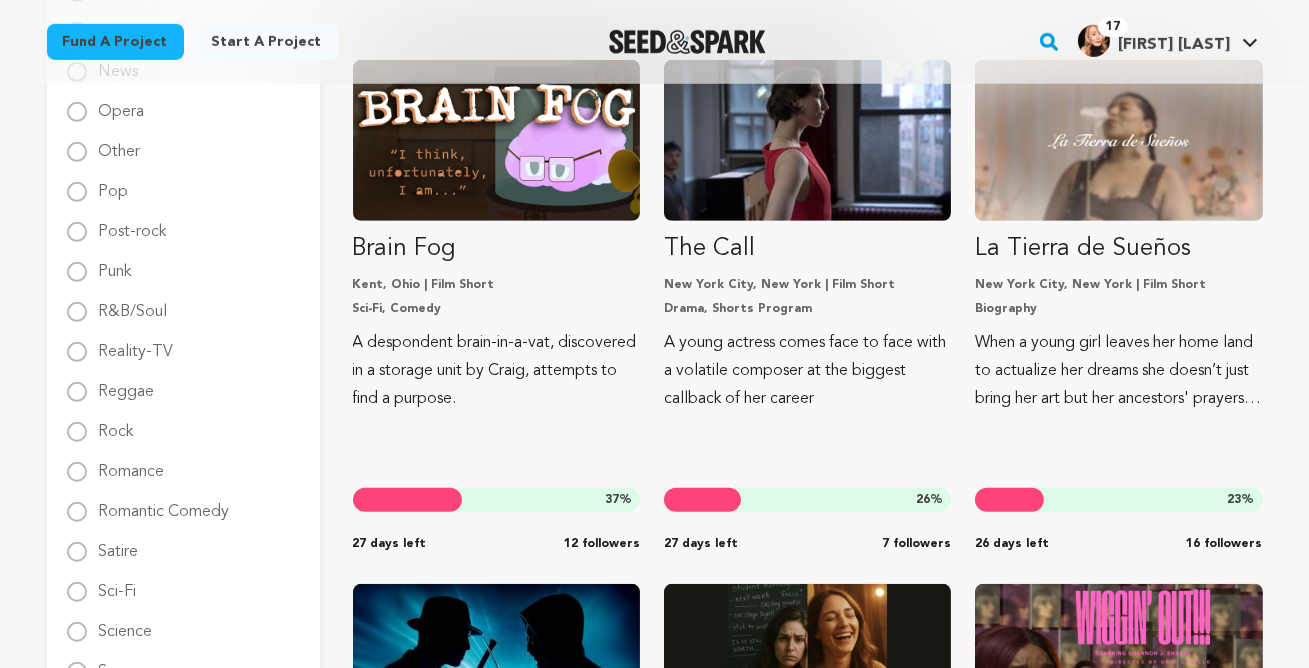 scroll, scrollTop: 2411, scrollLeft: 0, axis: vertical 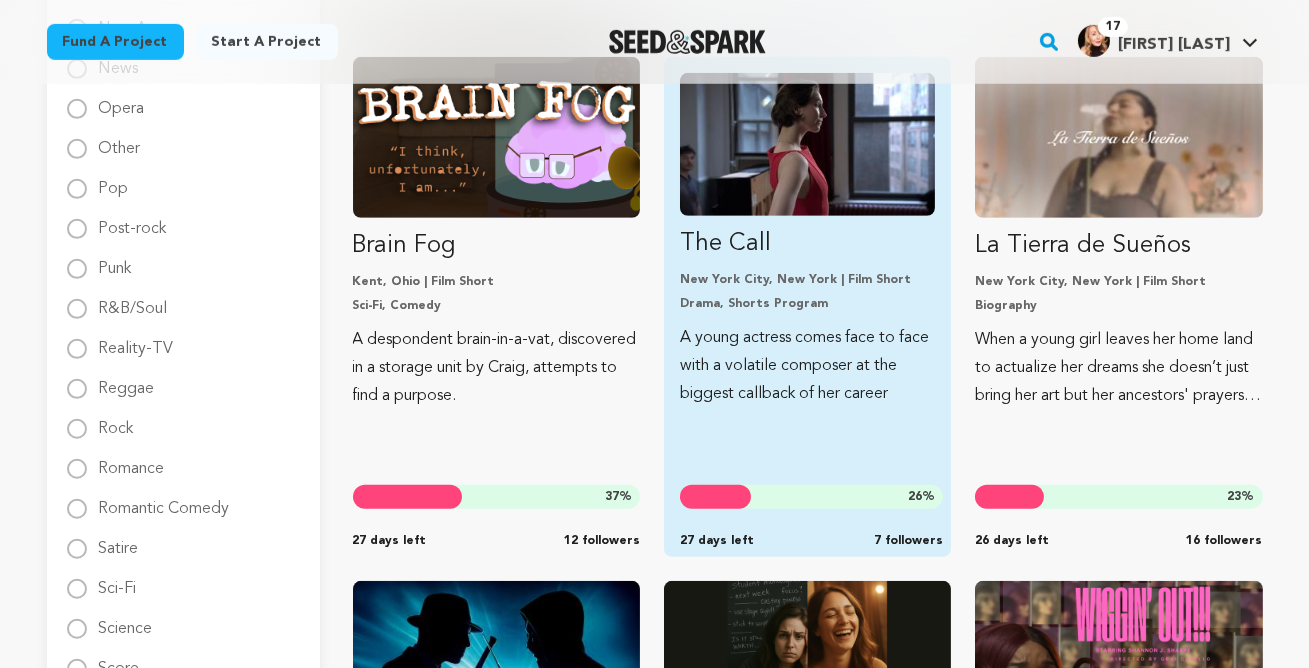 click on "A young actress comes face to face with a volatile composer at the biggest callback of her career" at bounding box center (807, 366) 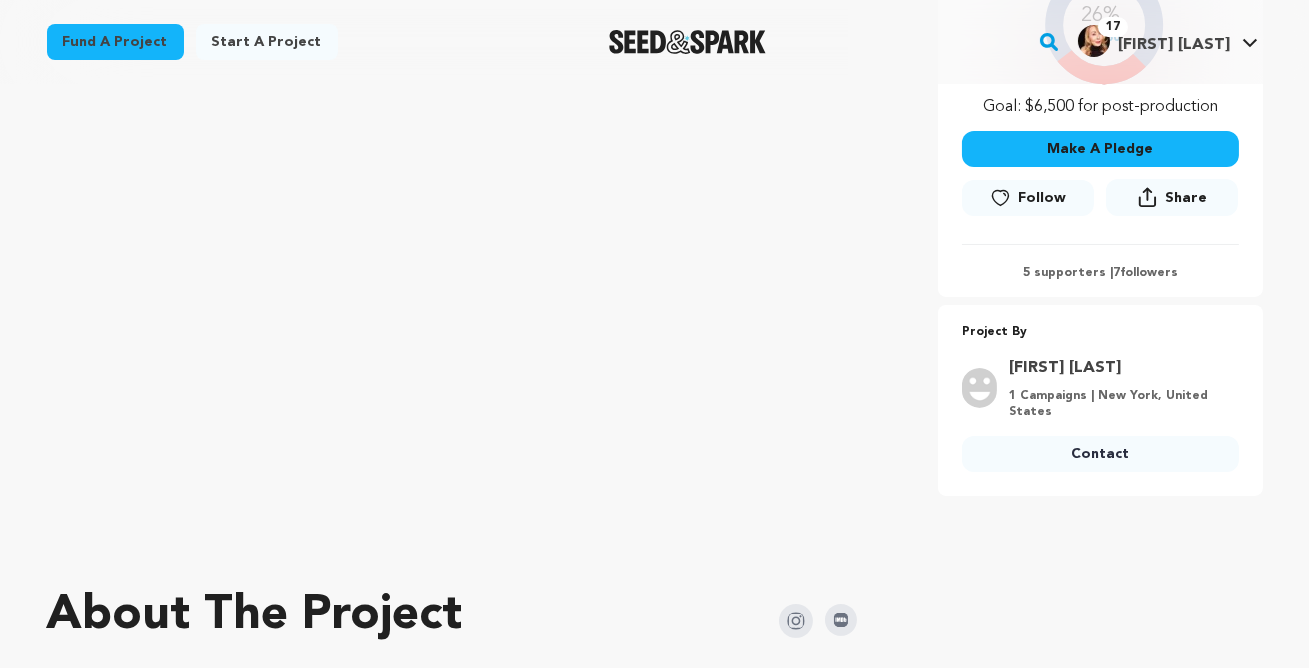 scroll, scrollTop: 0, scrollLeft: 0, axis: both 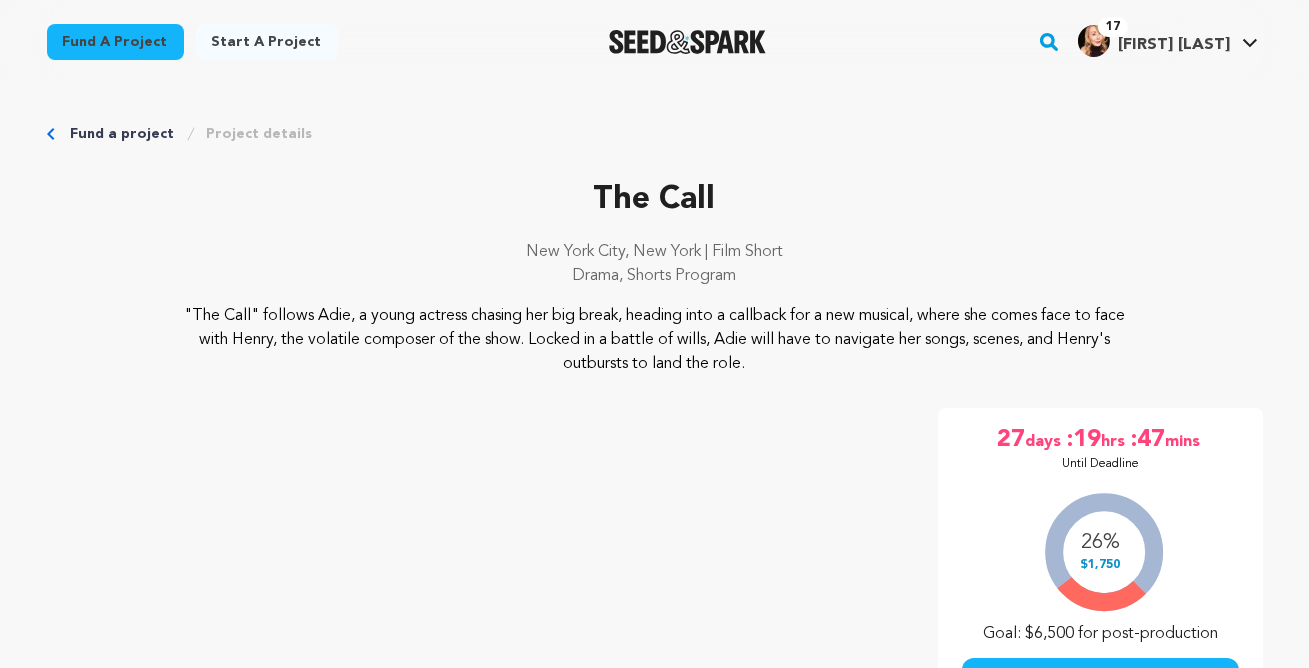 click 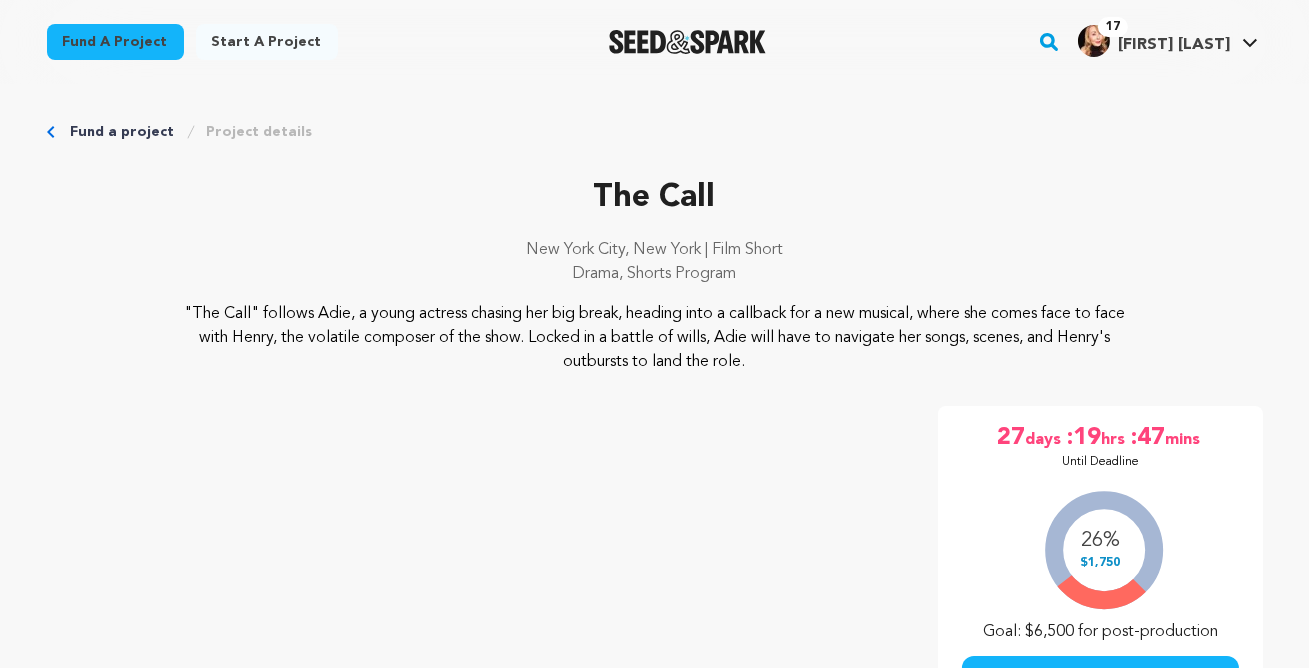 click on "Fund a project" at bounding box center (115, 42) 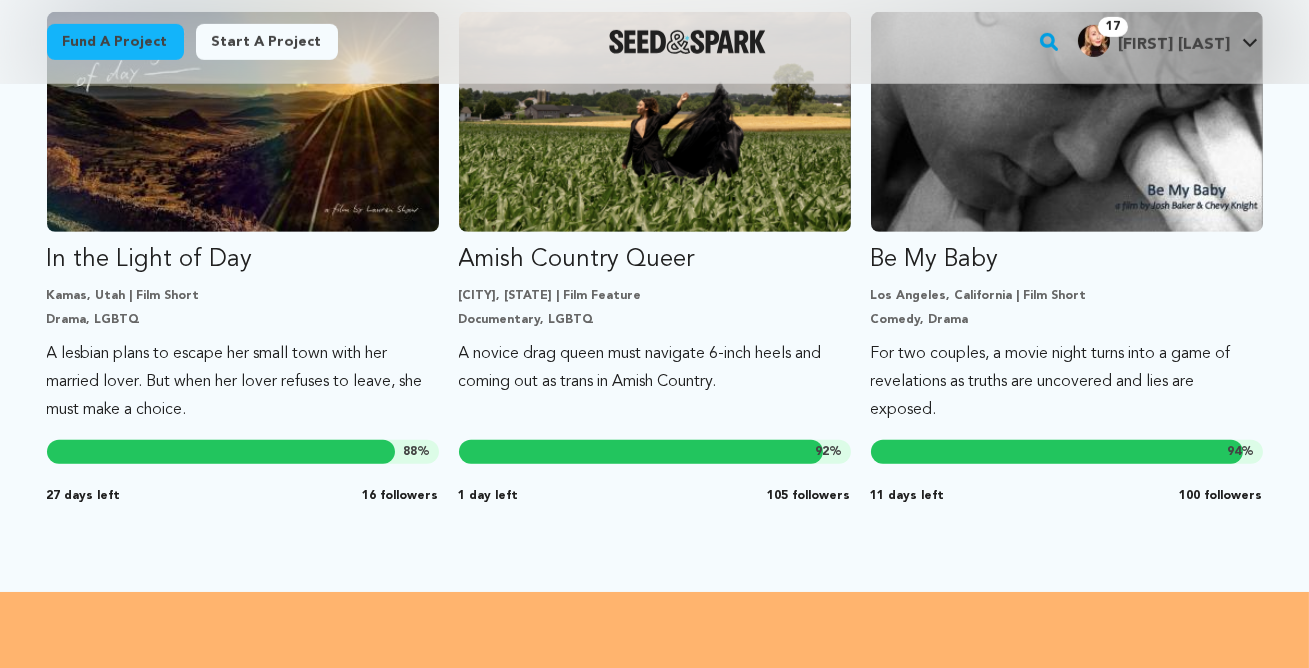 scroll, scrollTop: 1855, scrollLeft: 0, axis: vertical 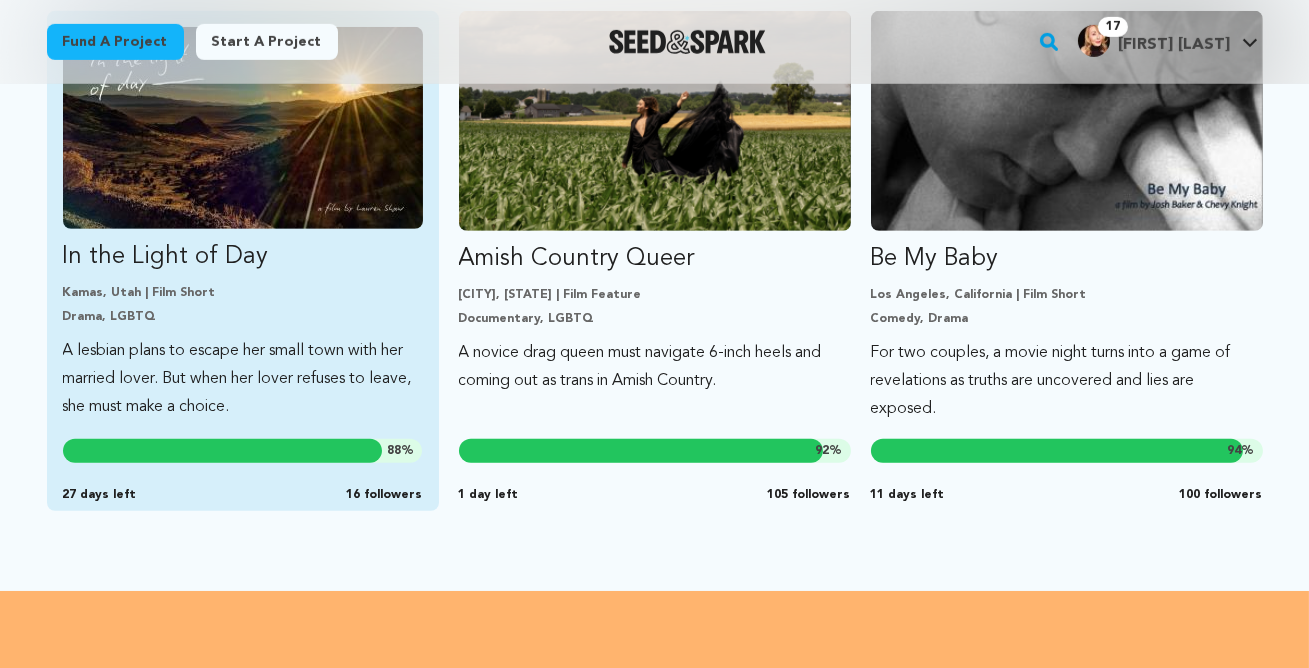 click at bounding box center (243, 128) 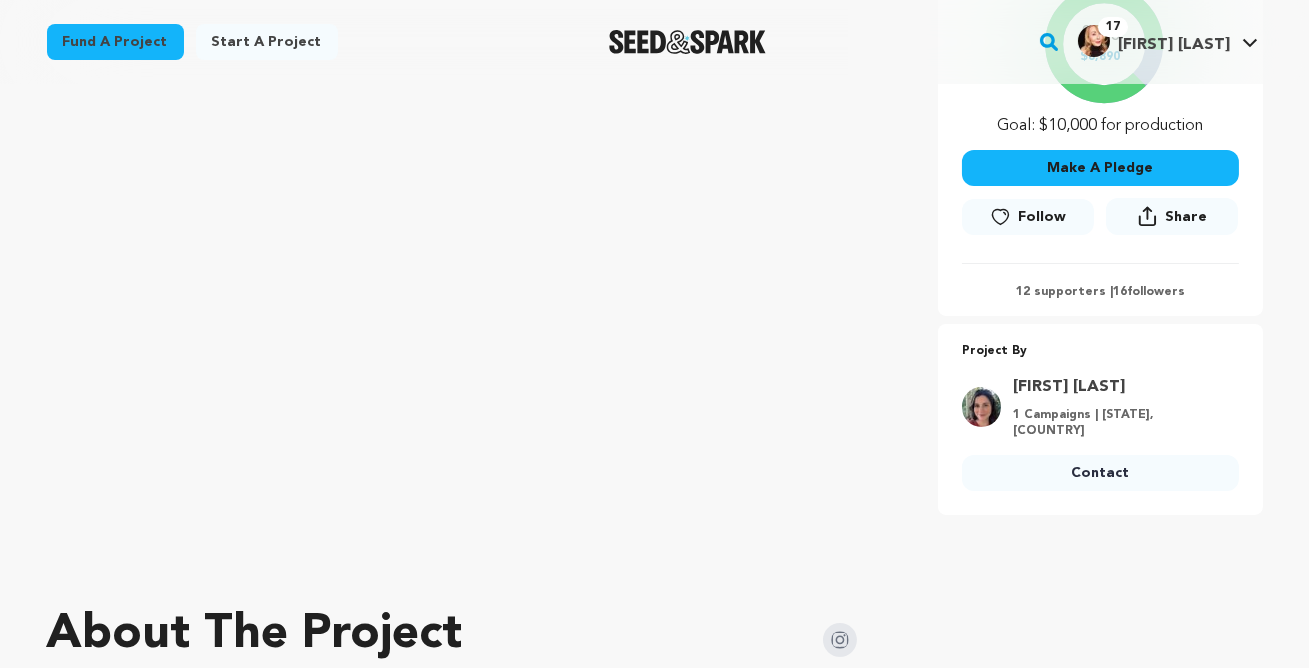 scroll, scrollTop: 301, scrollLeft: 0, axis: vertical 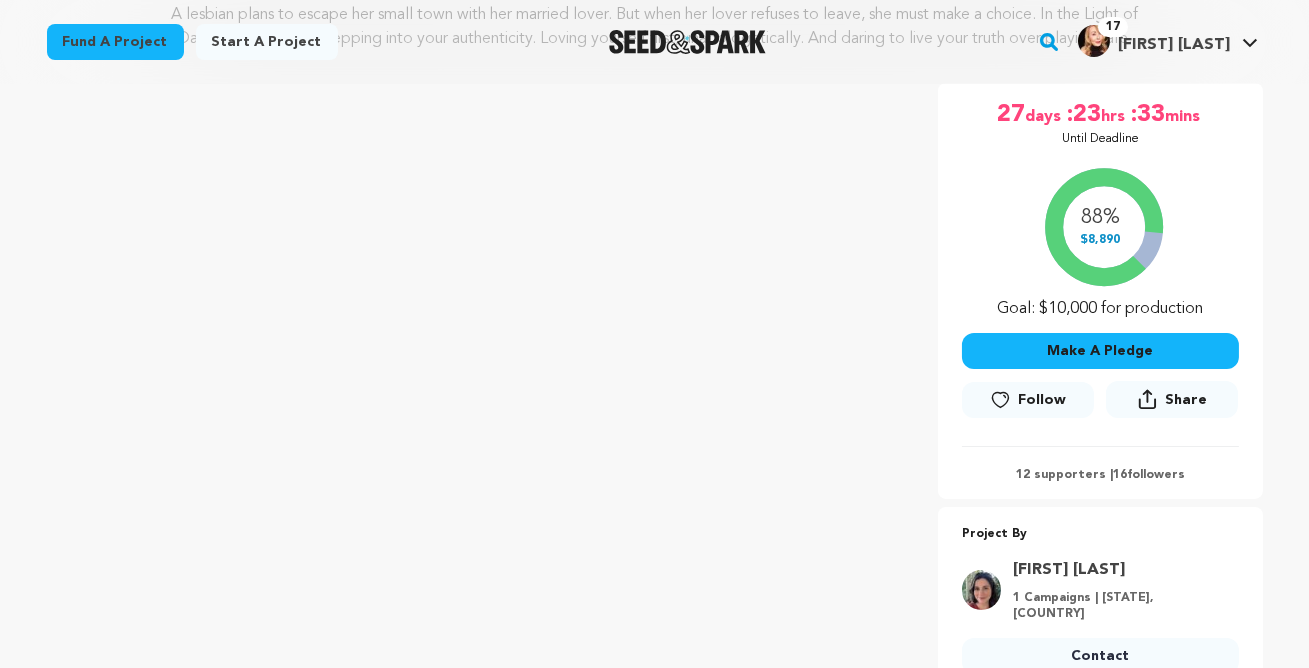 click 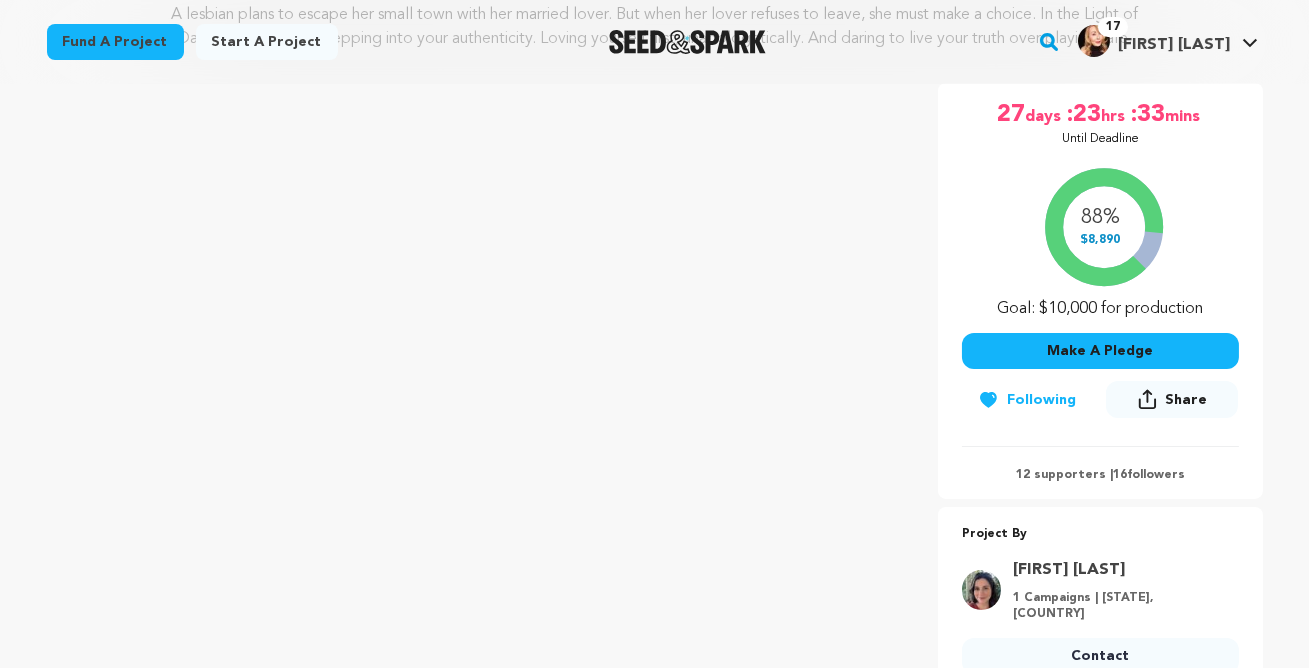 click 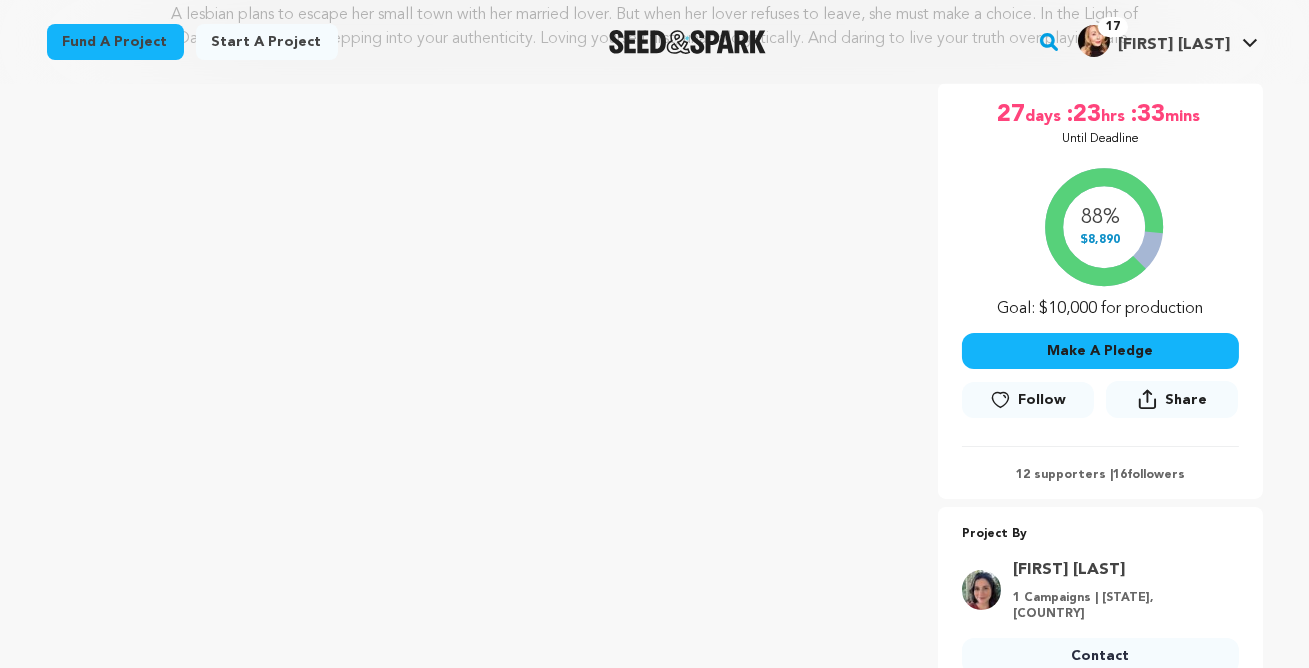 click 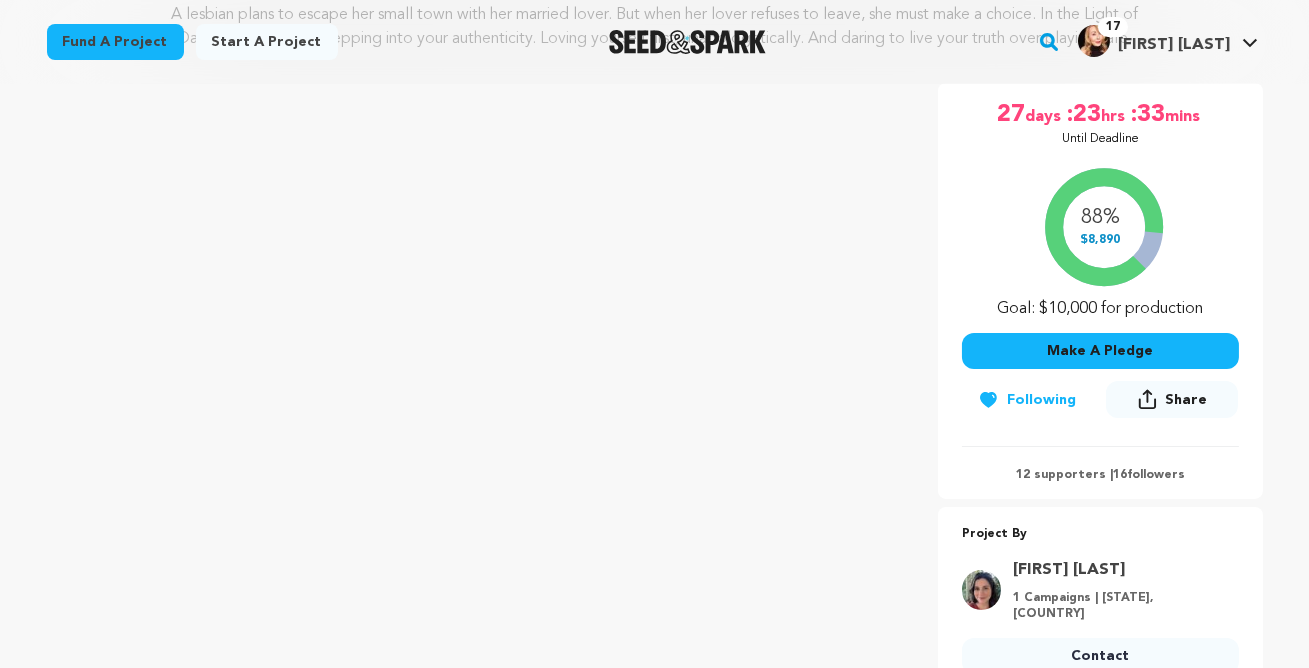 click 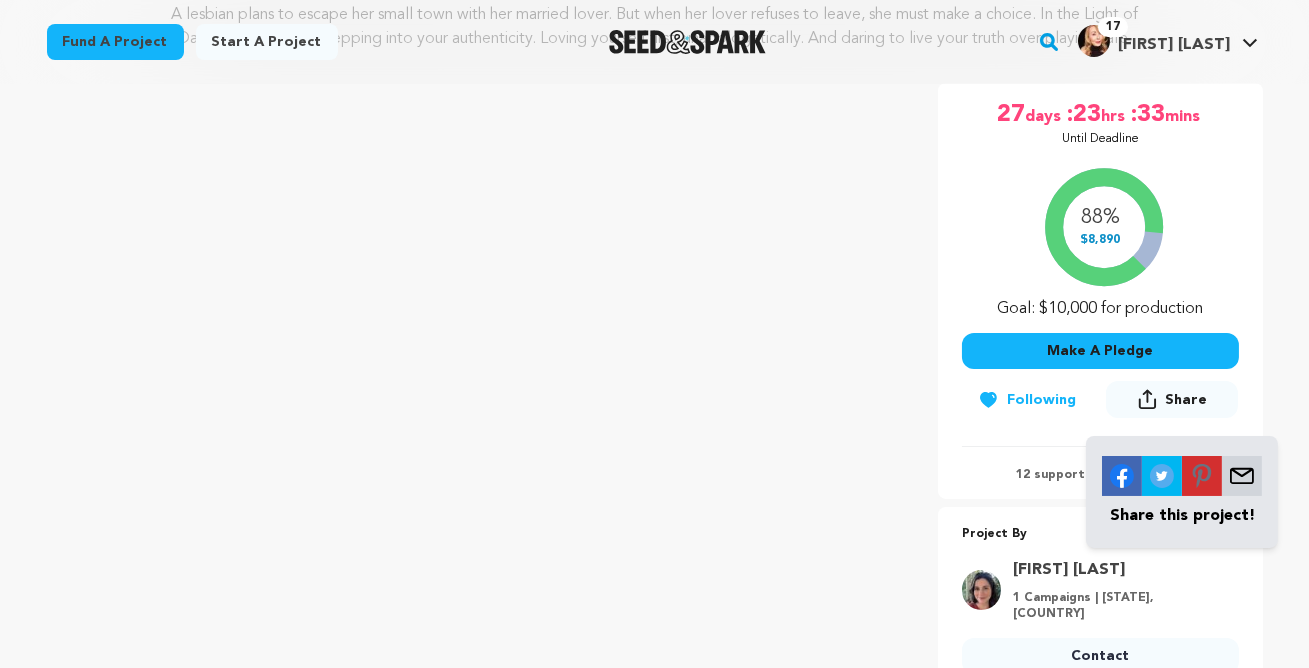 click at bounding box center [1242, 476] 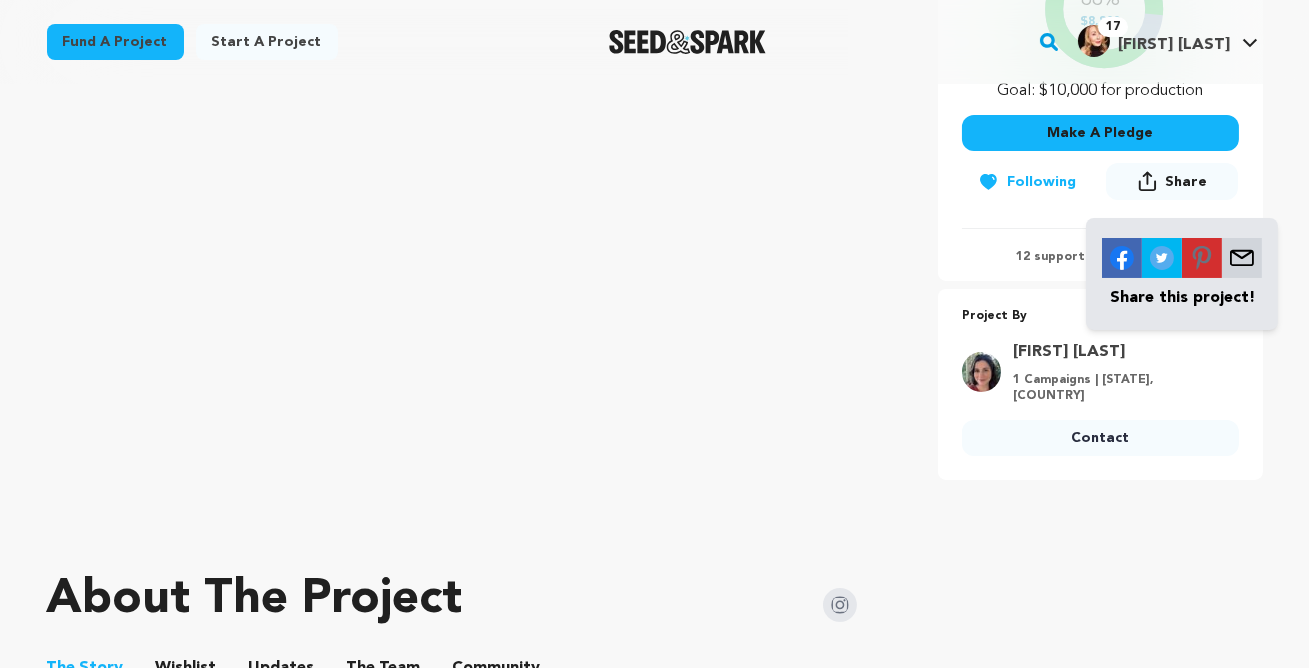 scroll, scrollTop: 527, scrollLeft: 0, axis: vertical 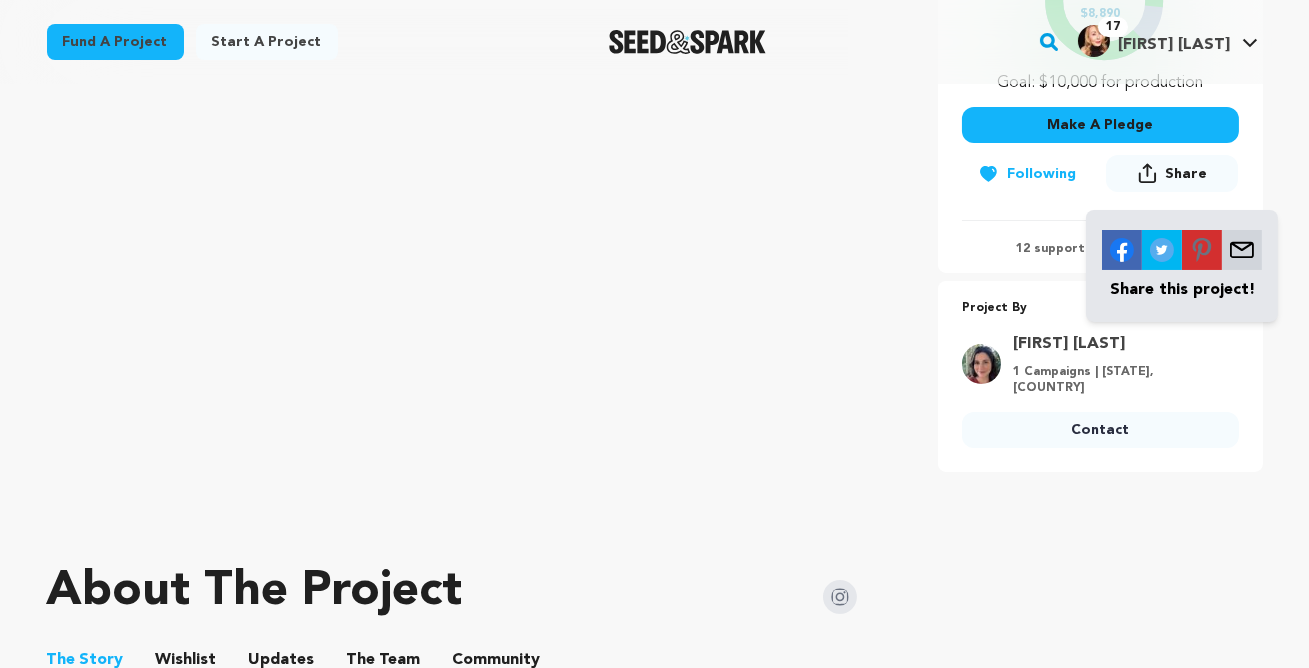 click at bounding box center (1242, 250) 